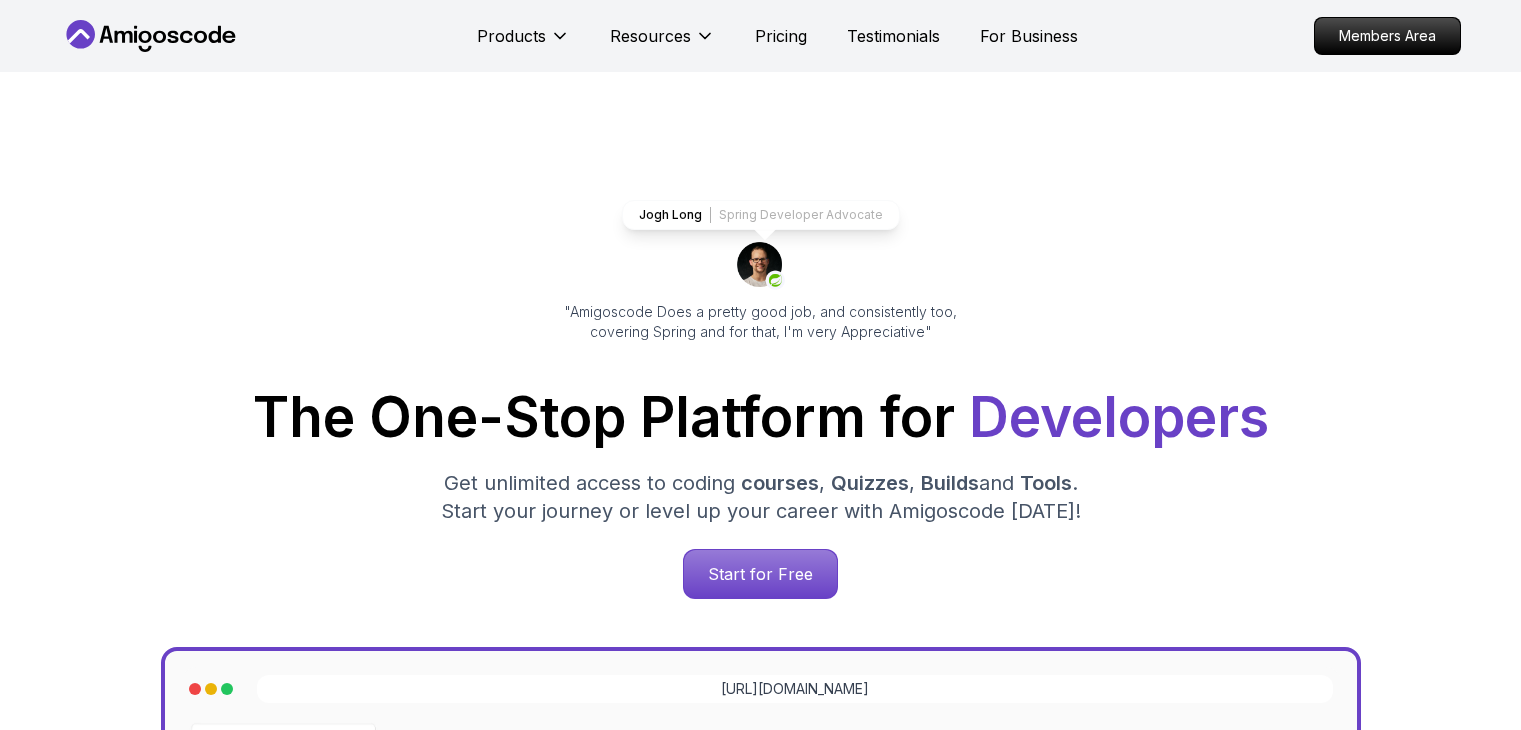 scroll, scrollTop: 4561, scrollLeft: 0, axis: vertical 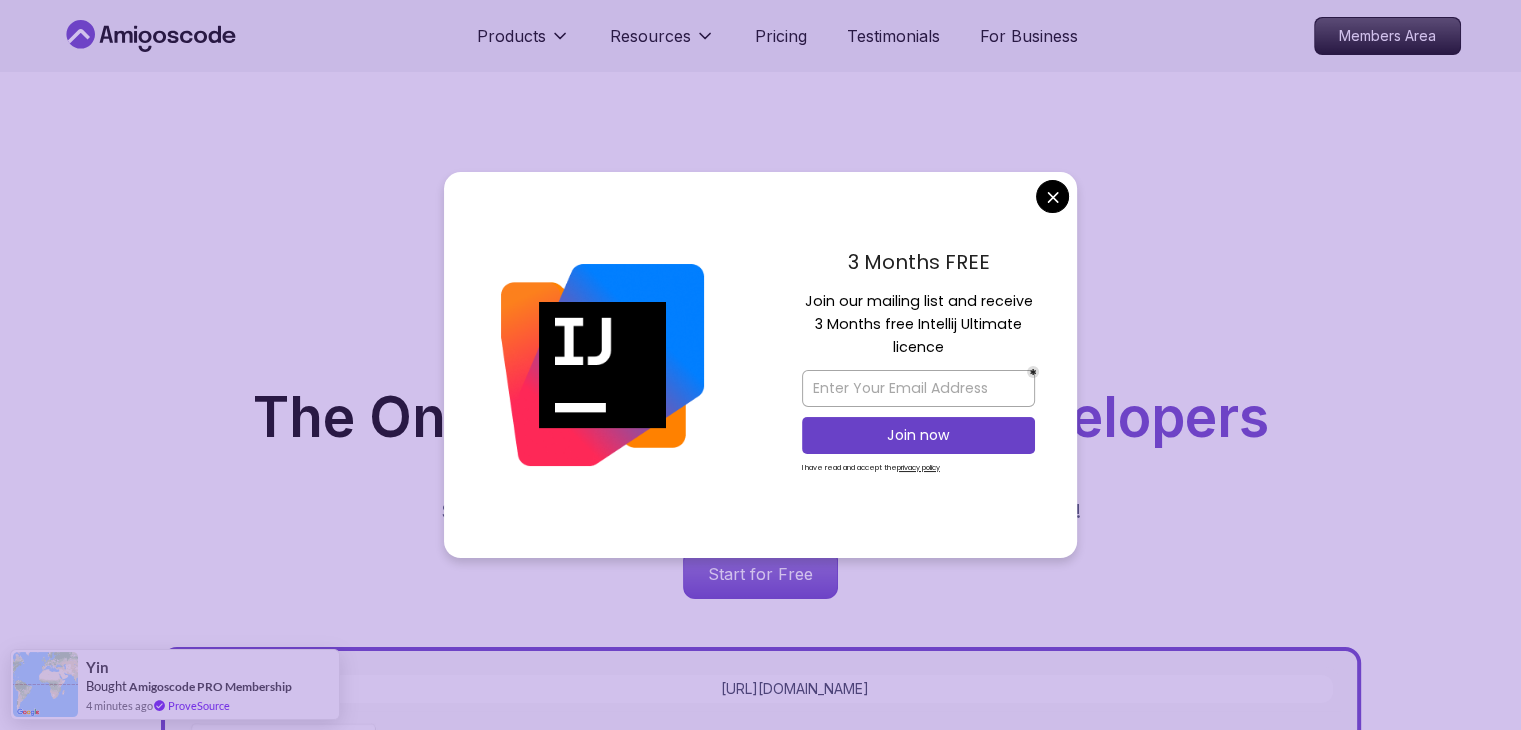 click on "Products Resources Pricing Testimonials For Business Members Area Products Resources Pricing Testimonials For Business Members Area Jogh Long Spring Developer Advocate "Amigoscode Does a pretty good job, and consistently too, covering Spring and for that, I'm very Appreciative" The One-Stop Platform for   Developers Get unlimited access to coding   courses ,   Quizzes ,   Builds  and   Tools . Start your journey or level up your career with Amigoscode today! Start for Free https://amigoscode.com/dashboard OUR AMIGO STUDENTS WORK IN TOP COMPANIES Courses Builds Discover Amigoscode's Latest   Premium Courses! Get unlimited access to coding   courses ,   Quizzes ,   Builds  and   Tools . Start your journey or level up your career with Amigoscode today! Browse all  courses Advanced Spring Boot Pro Dive deep into Spring Boot with our advanced course, designed to take your skills from intermediate to expert level. NEW Spring Boot for Beginners Java for Developers Pro React JS Developer Guide Pro Spring AI Pro Pro" at bounding box center [760, 5860] 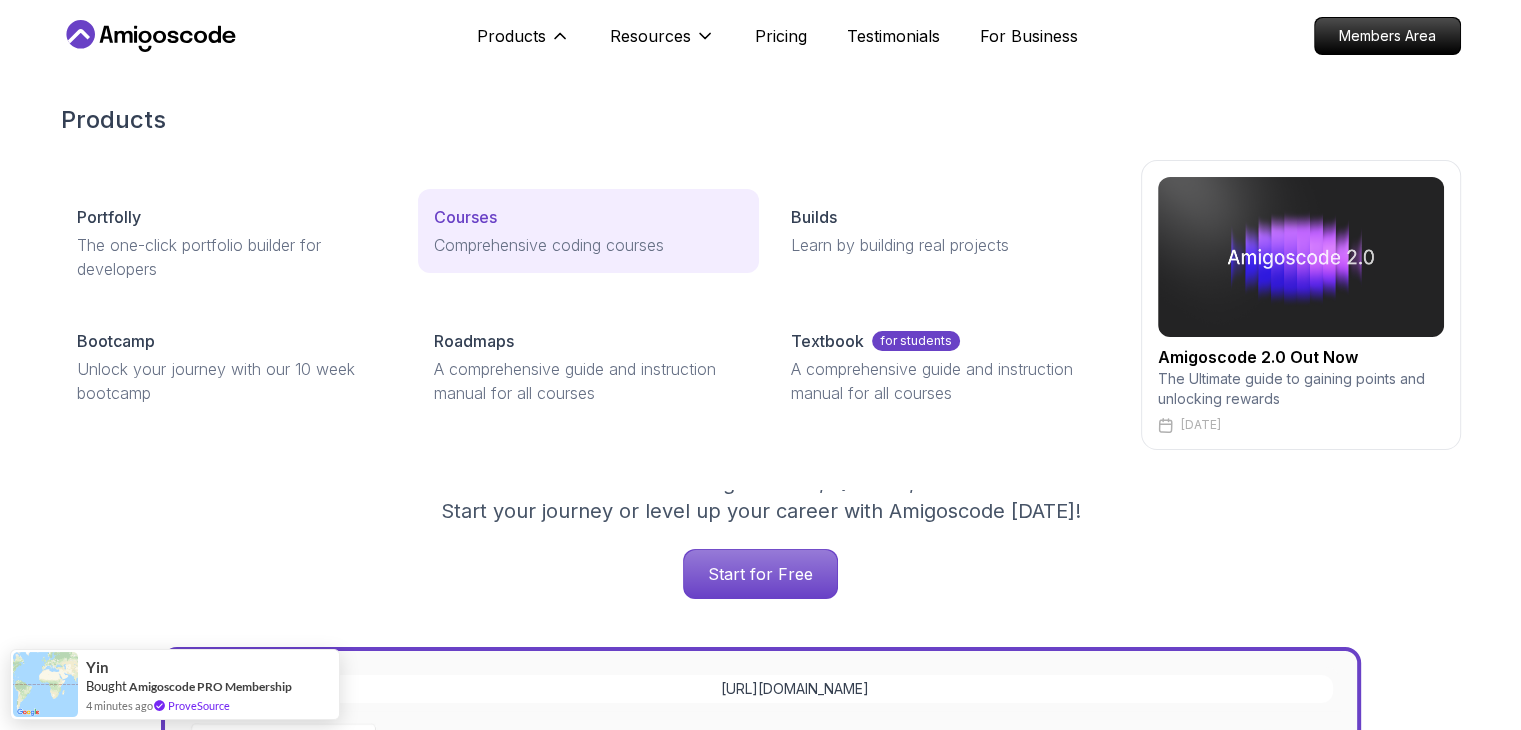 click on "Courses Comprehensive coding courses" at bounding box center [588, 231] 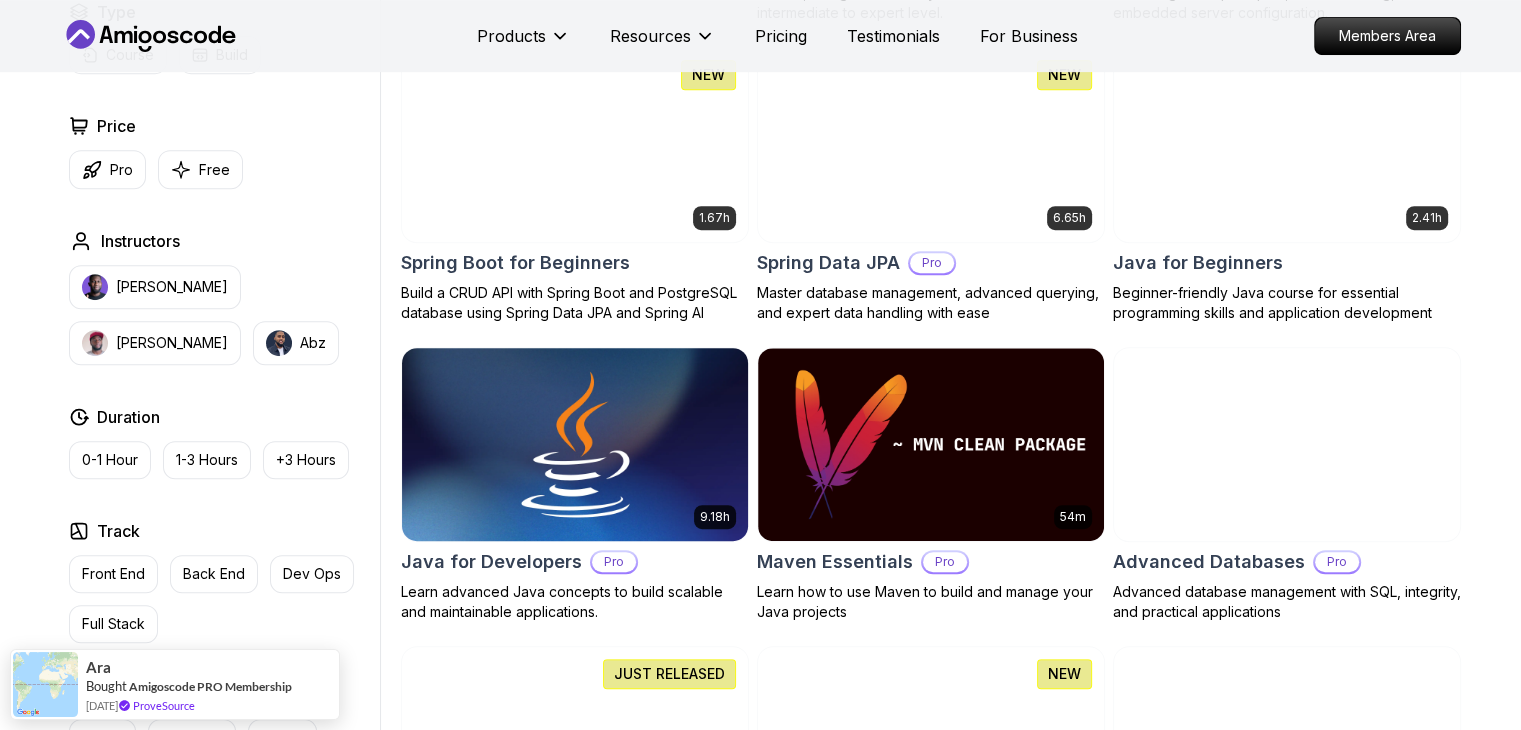 scroll, scrollTop: 900, scrollLeft: 0, axis: vertical 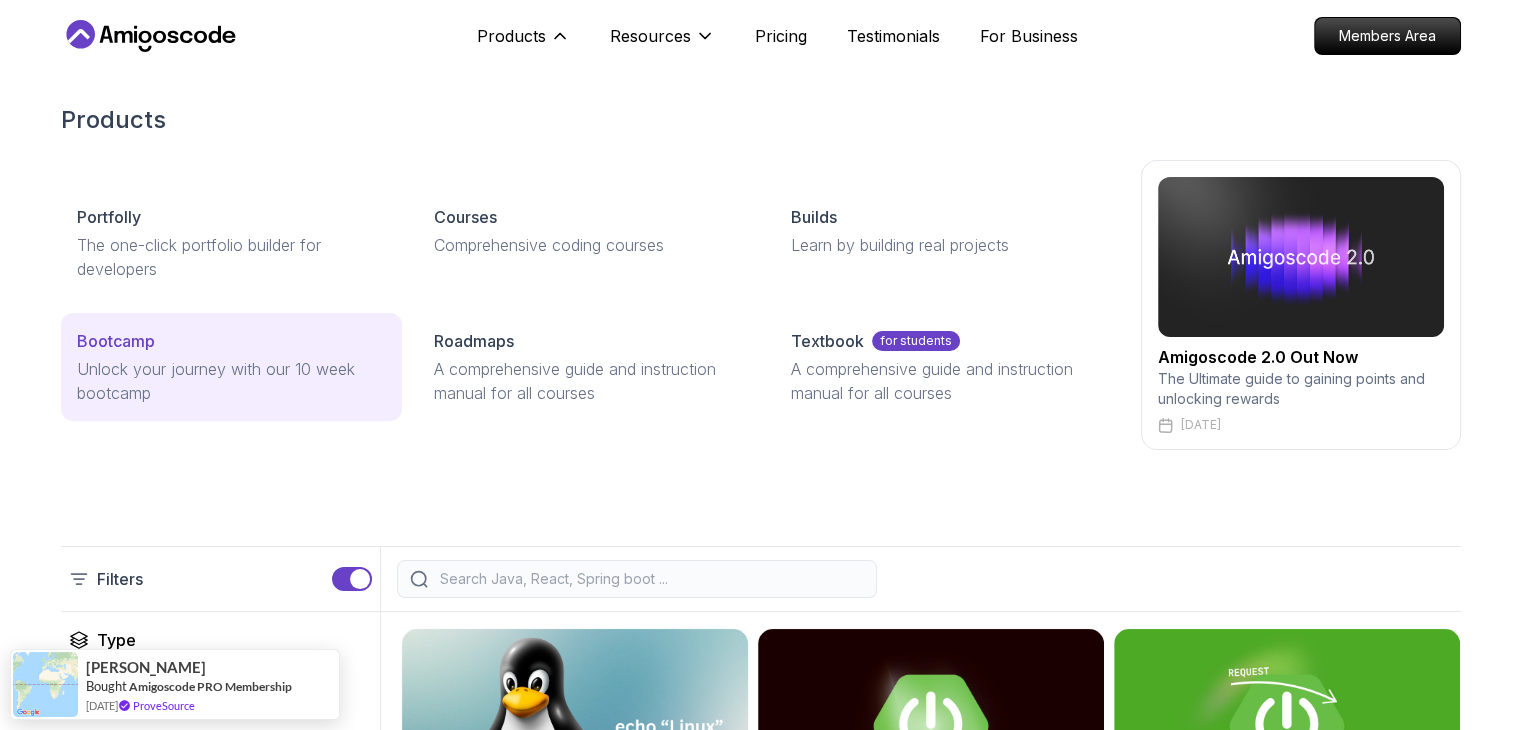 click on "Bootcamp" at bounding box center (116, 341) 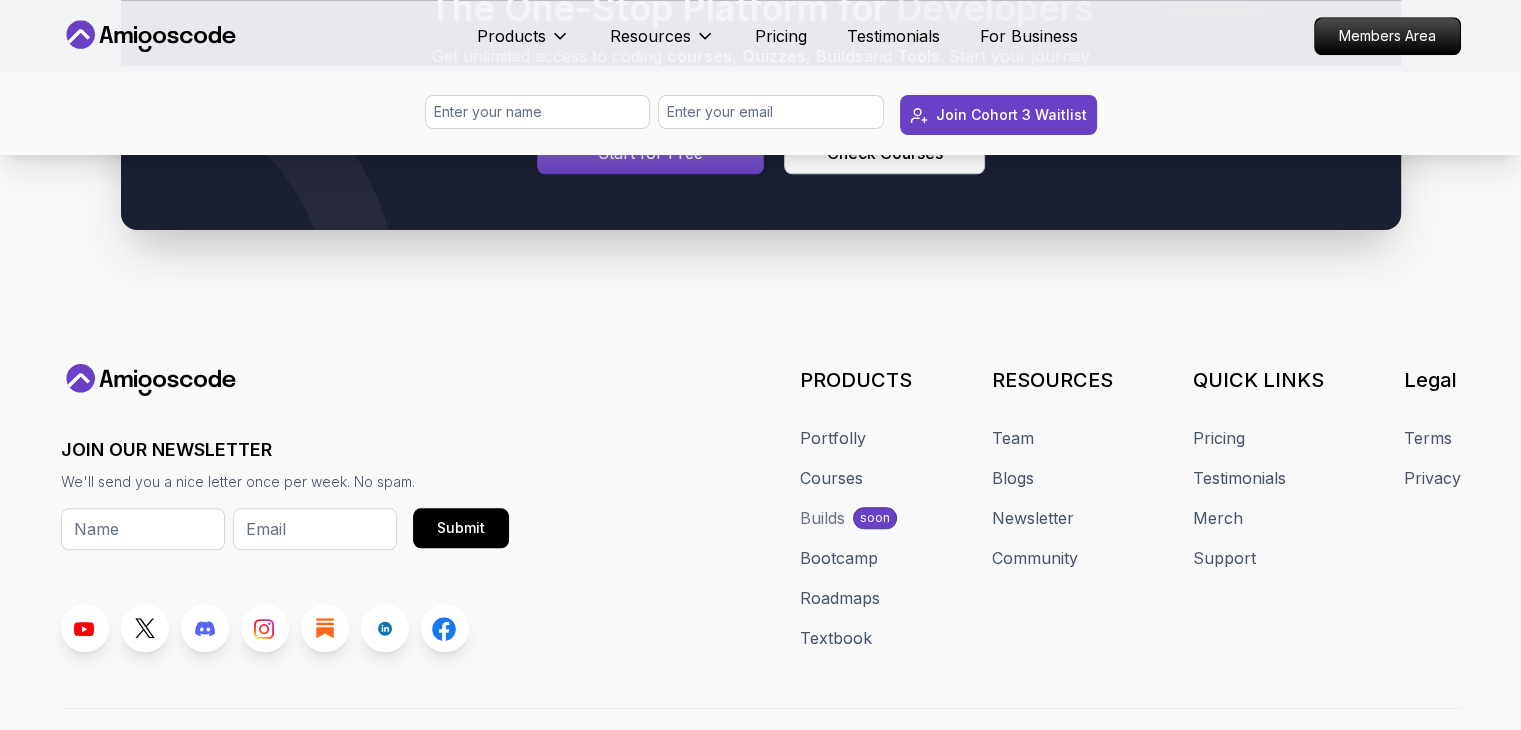scroll, scrollTop: 9400, scrollLeft: 0, axis: vertical 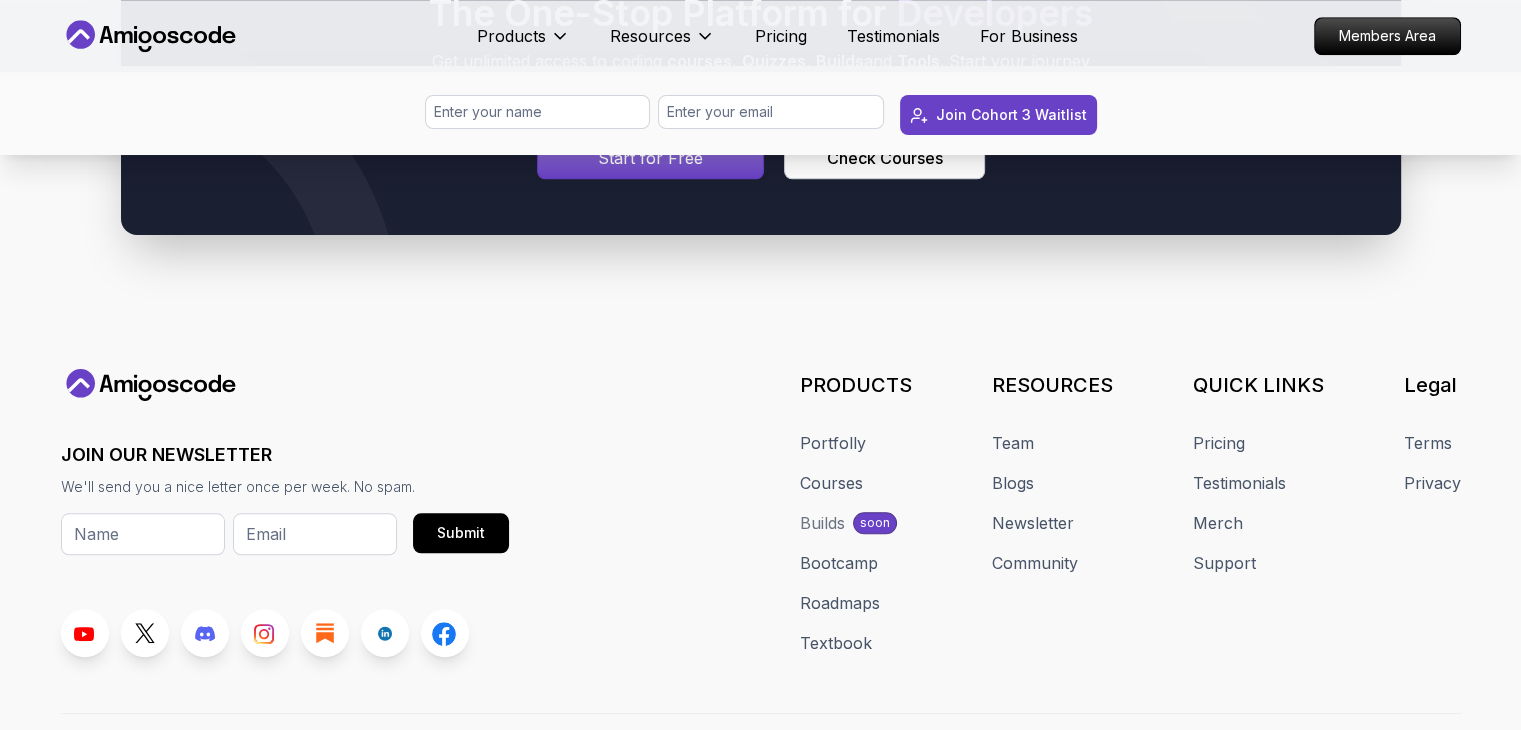 click at bounding box center [651, 158] 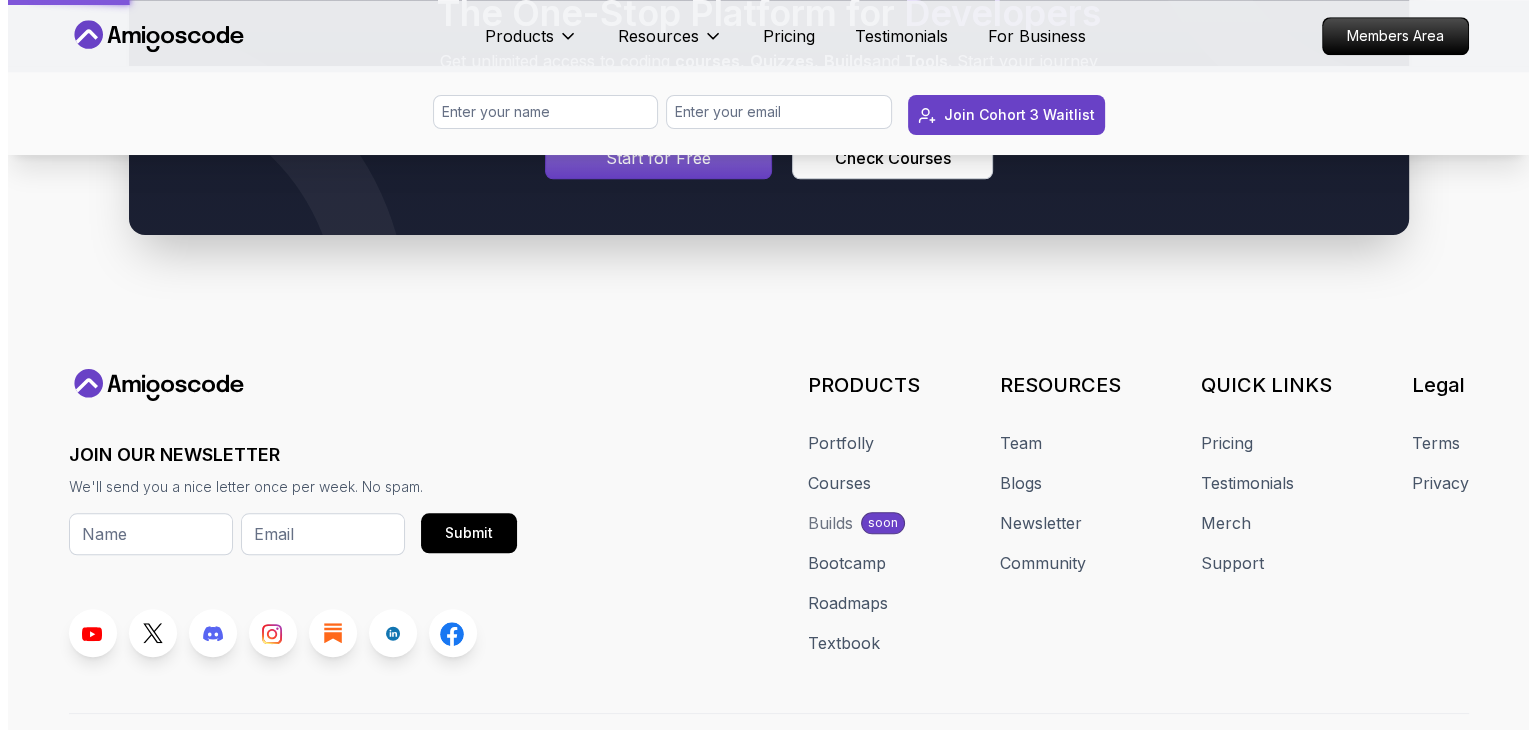 scroll, scrollTop: 0, scrollLeft: 0, axis: both 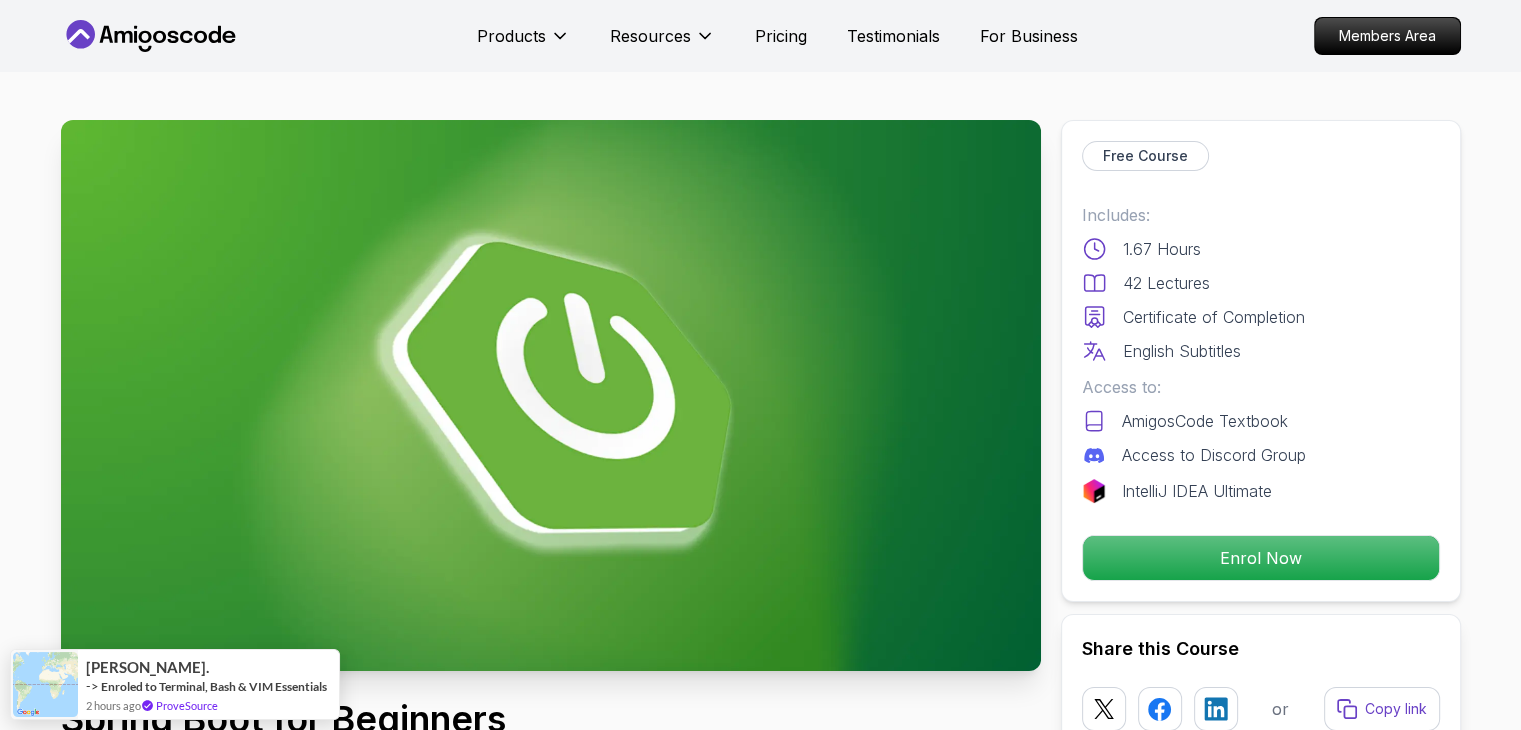 click on "Products Resources Pricing Testimonials For Business Members Area Products Resources Pricing Testimonials For Business Members Area Spring Boot for Beginners Build a CRUD API with Spring Boot and PostgreSQL database using Spring Data JPA and Spring AI Mama Samba Braima Djalo  /   Instructor Free Course Includes: 1.67 Hours 42 Lectures Certificate of Completion English Subtitles Access to: AmigosCode Textbook Access to Discord Group IntelliJ IDEA Ultimate Enrol Now Share this Course or Copy link Got a Team of 5 or More? With one subscription, give your entire team access to all courses and features. Check our Business Plan Mama Samba Braima Djalo  /   Instructor What you will learn java spring spring-boot postgres terminal ai git github chatgpt The Basics of Spring - Learn the fundamental concepts and features of the Spring framework. Spring Boot - Understand how to use Spring Boot to simplify the development of Spring applications. Build Powerful Applications with Spring Boot
Why This Course Stands Out" at bounding box center (760, 5058) 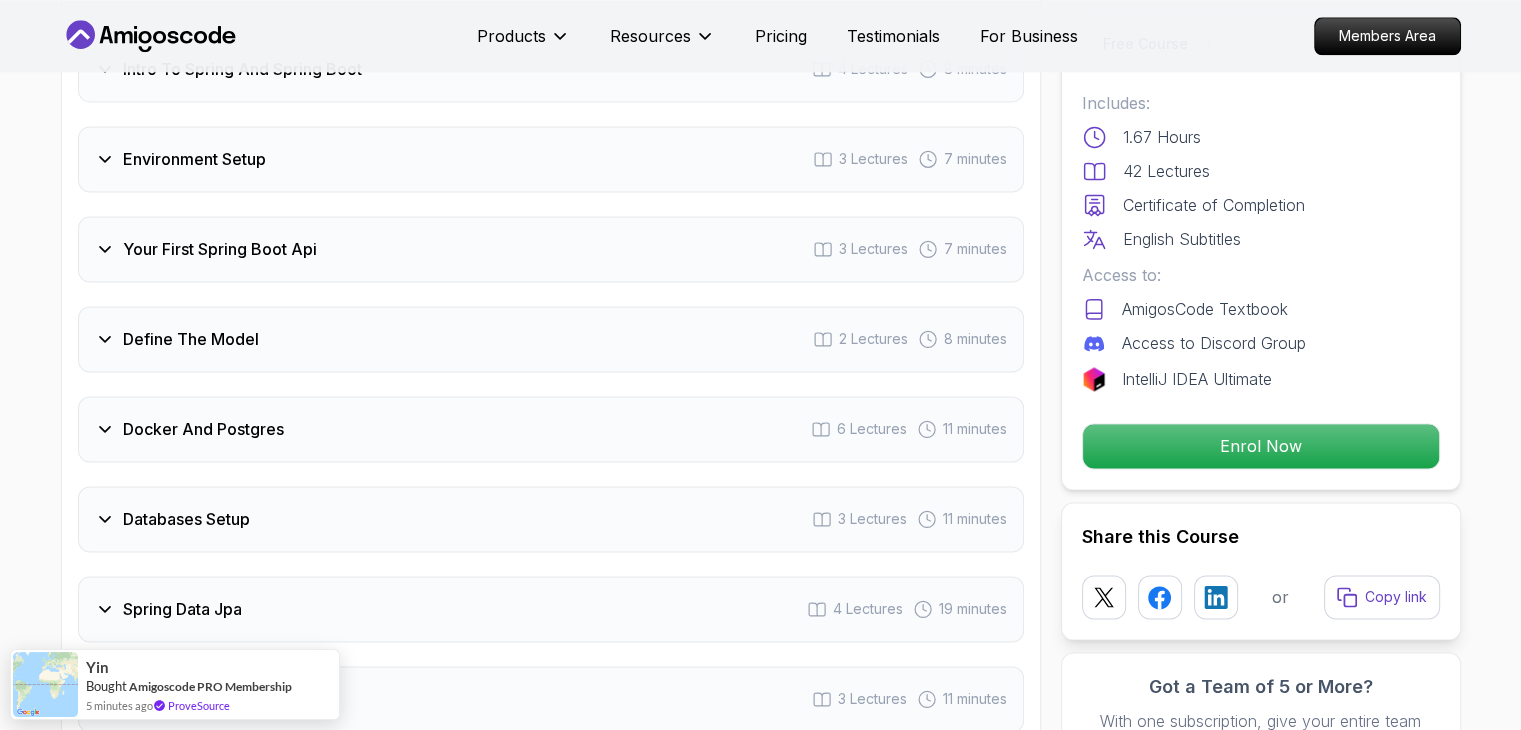 scroll, scrollTop: 2800, scrollLeft: 0, axis: vertical 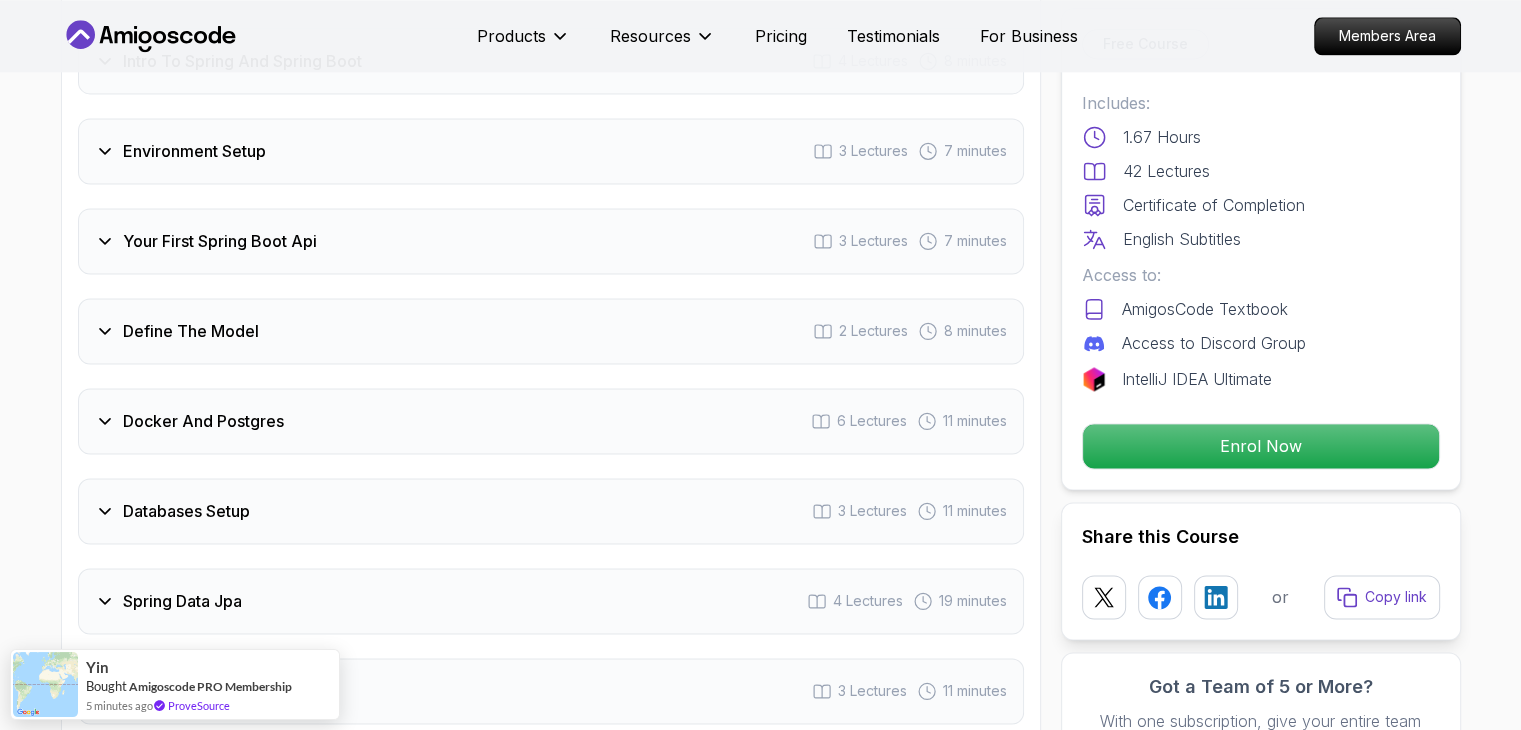 click on "Docker And Postgres" at bounding box center (203, 421) 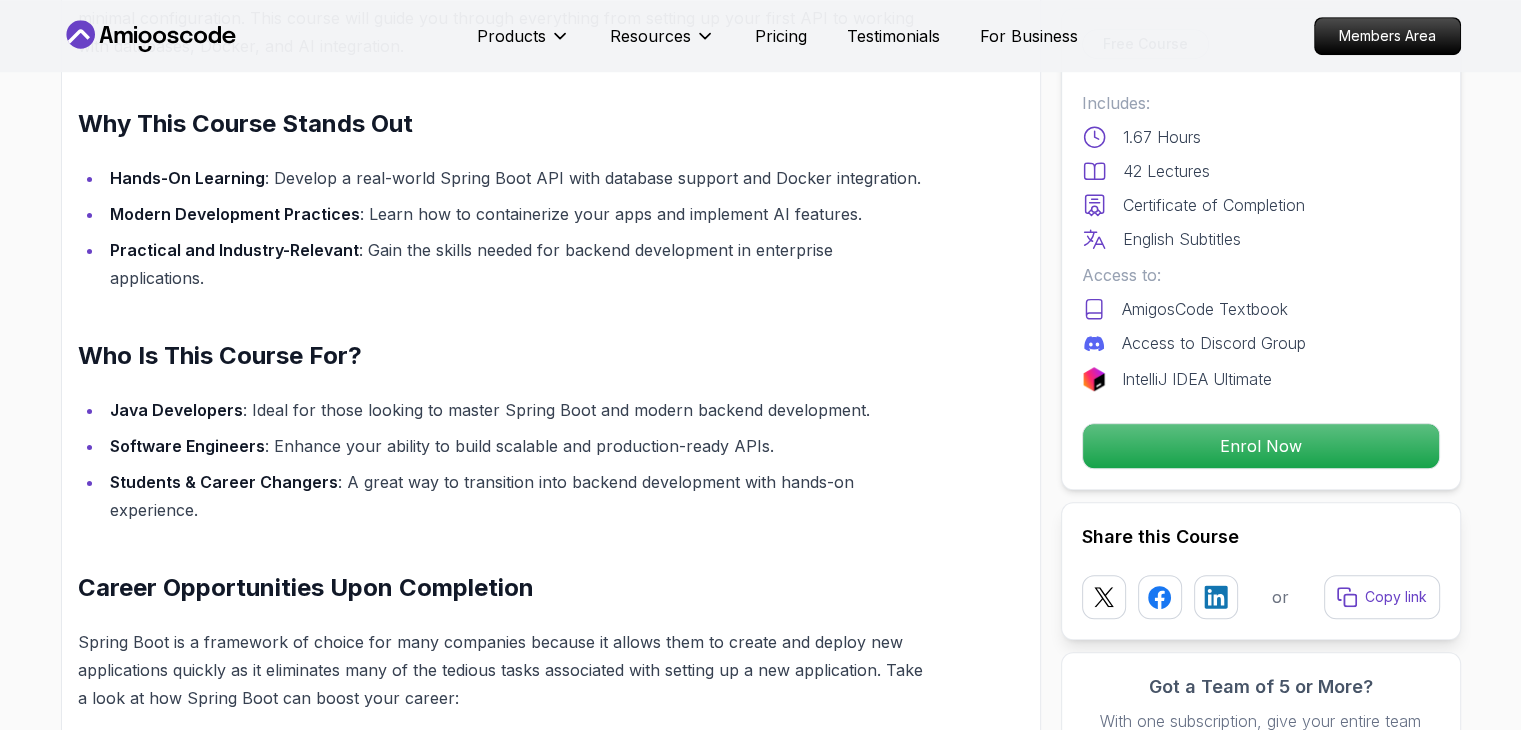 scroll, scrollTop: 904, scrollLeft: 0, axis: vertical 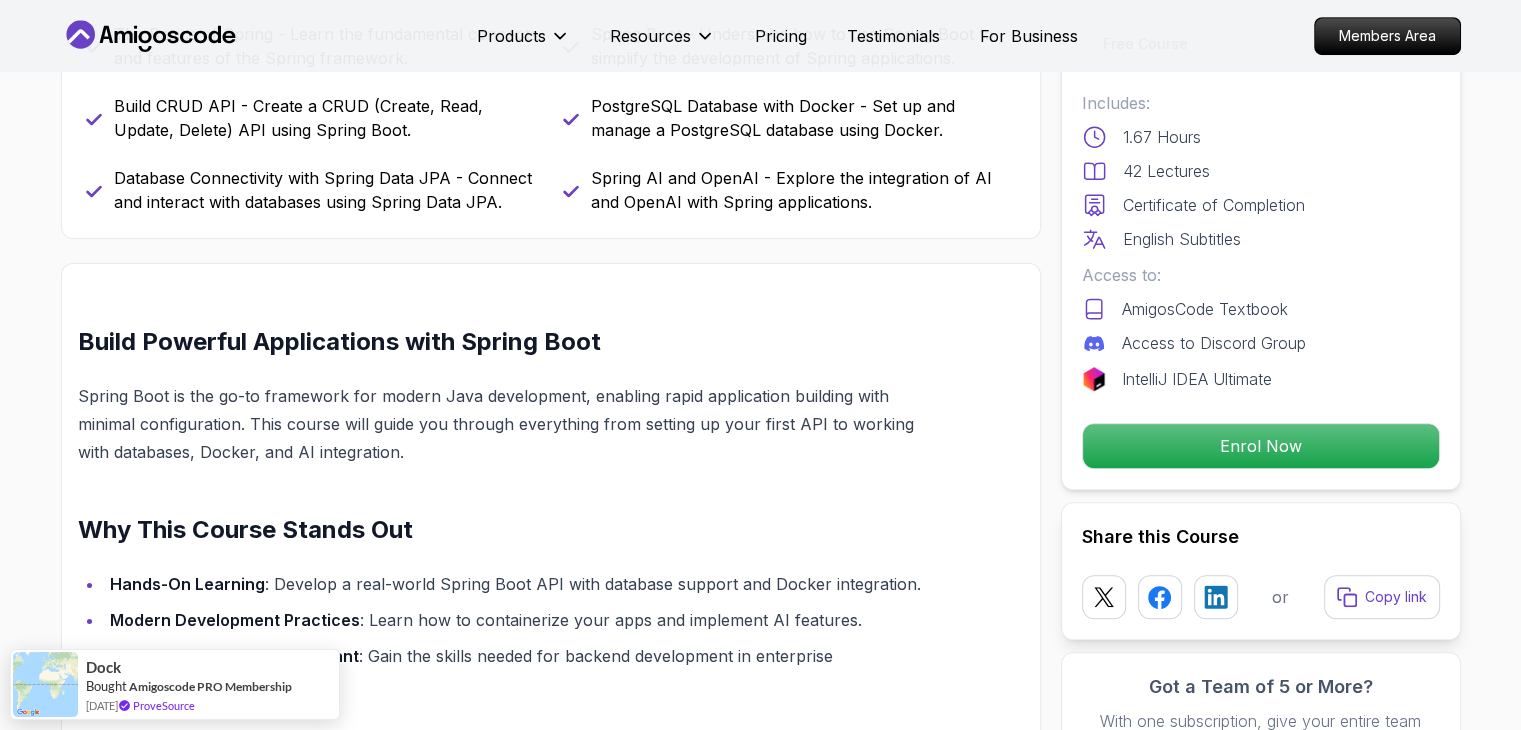 click on "Products Resources Pricing Testimonials For Business Members Area" at bounding box center (761, 36) 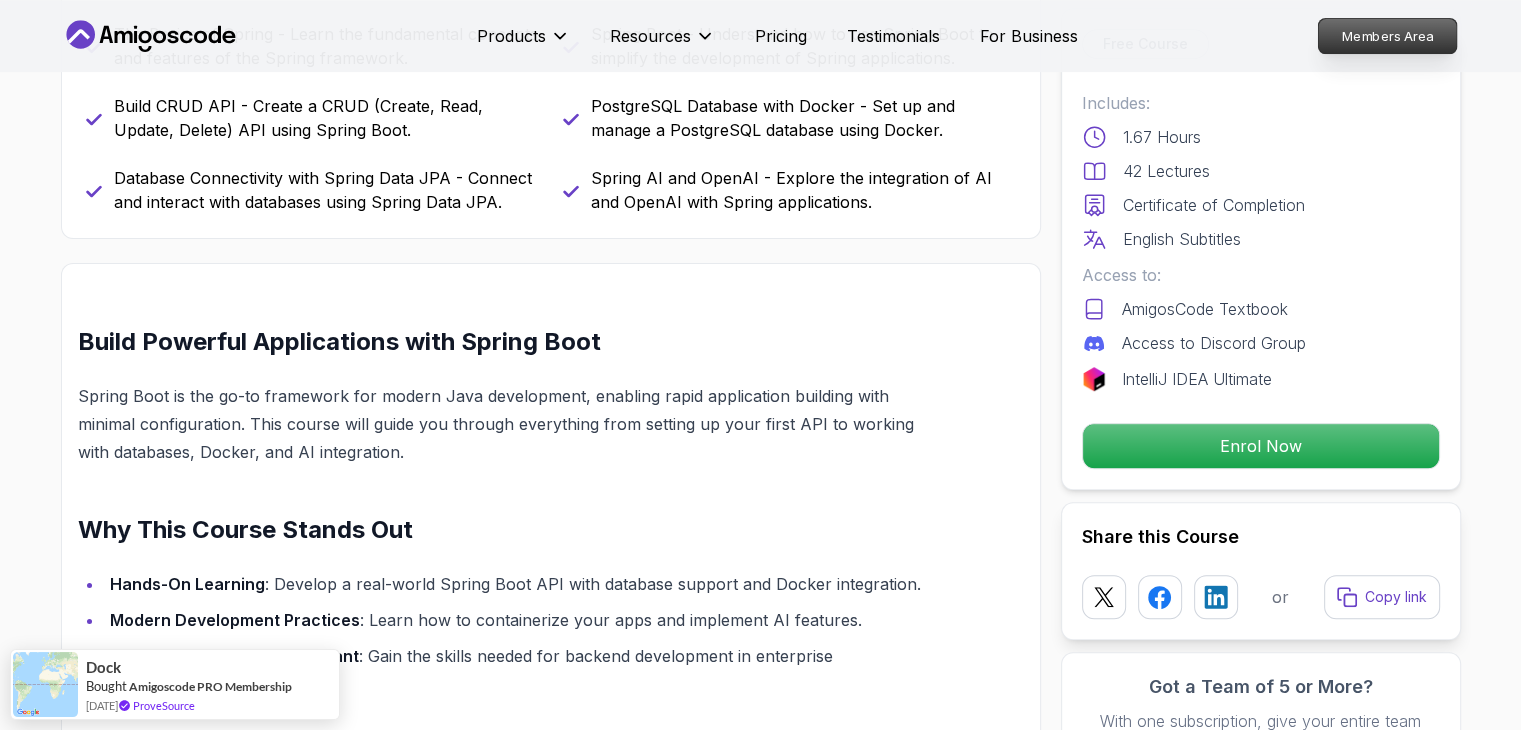 click on "Members Area" at bounding box center [1387, 36] 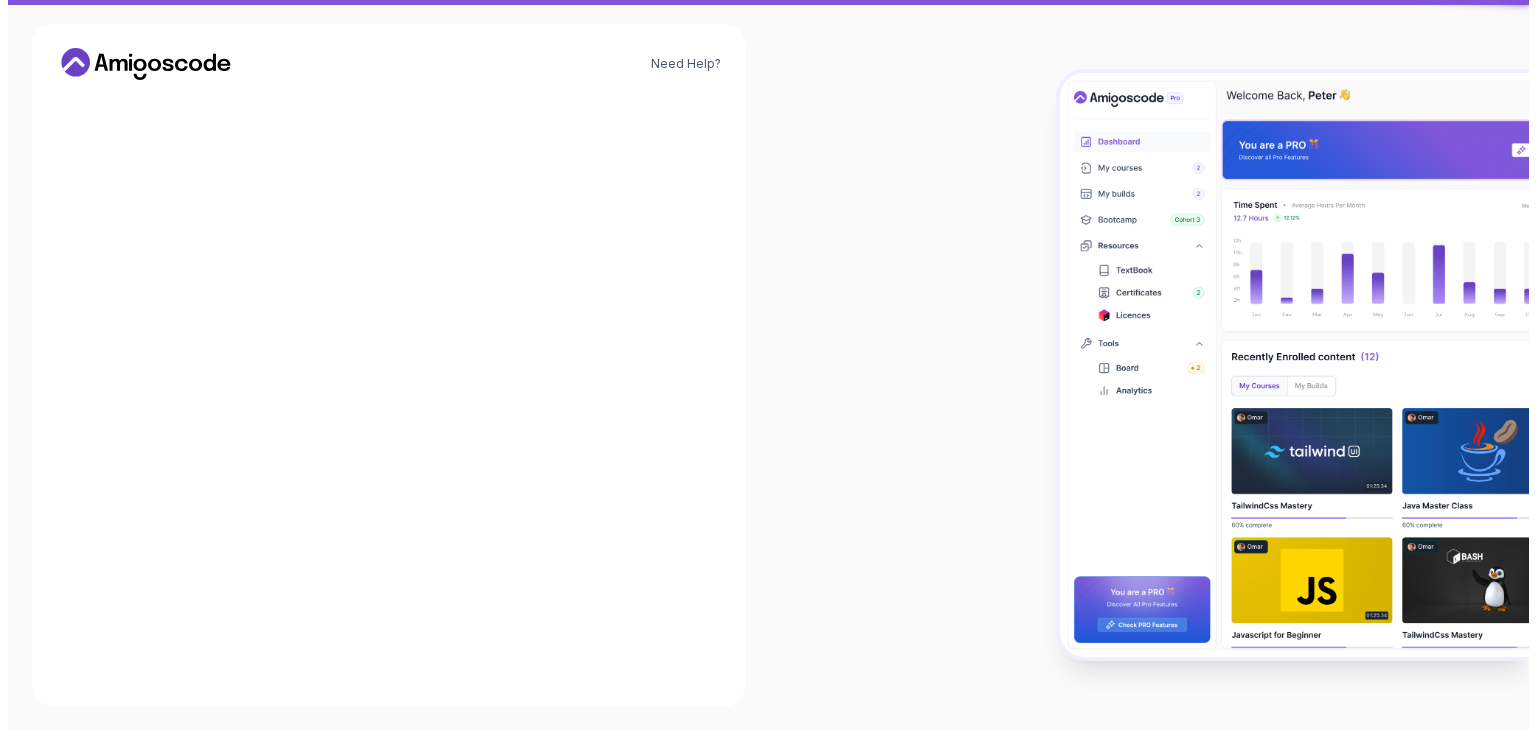 scroll, scrollTop: 0, scrollLeft: 0, axis: both 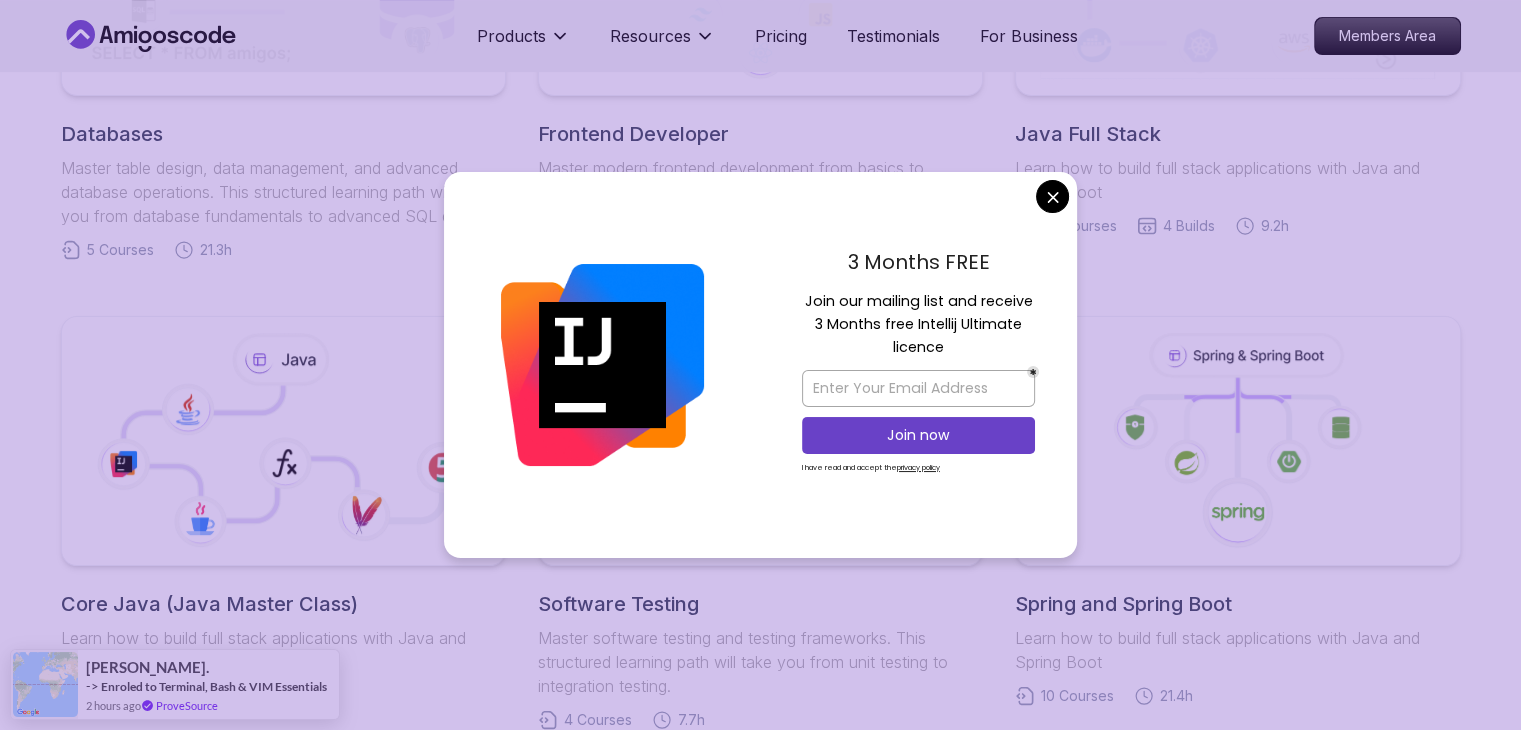 click on "3 Months FREE Join our mailing list and receive 3 Months free Intellij Ultimate licence Join now I have read and accept the  privacy policy" at bounding box center [918, 365] 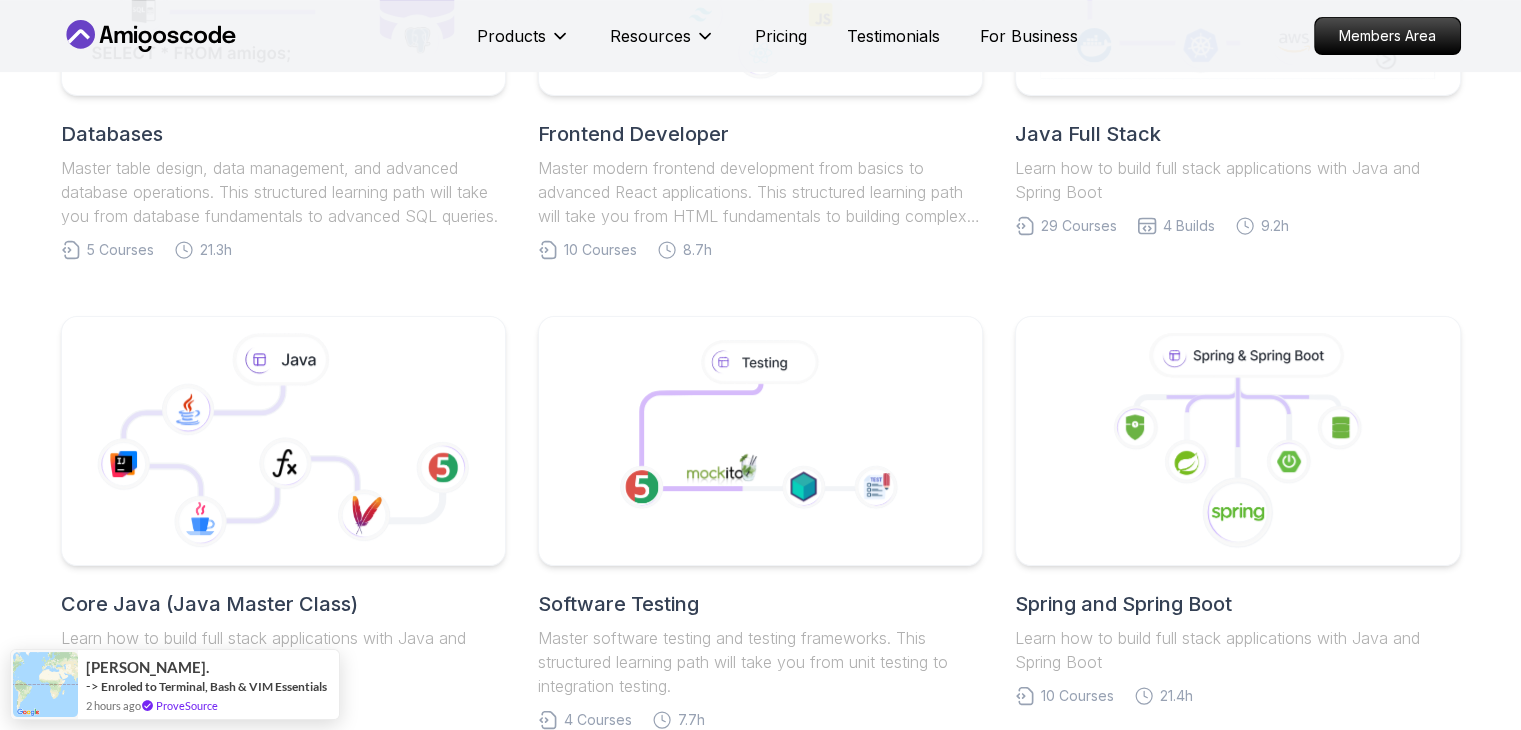click on "Products Resources Pricing Testimonials For Business Members Area Products Resources Pricing Testimonials For Business Members Area Roadmaps Start with our   Step-by-Step Roadmaps! Master in-demand tech skills with our proven learning roadmaps. From beginner to expert, follow structured paths that thousands of developers use to land high-paying jobs and accelerate their careers in software development. Databases Master table design, data management, and advanced database operations. This structured learning path will take you from database fundamentals to advanced SQL queries. 5   Courses 21.3h Frontend Developer Master modern frontend development from basics to advanced React applications. This structured learning path will take you from HTML fundamentals to building complex React applications. 10   Courses 8.7h Java Full Stack Learn how to build full stack applications with Java and Spring Boot 29   Courses 4   Builds 9.2h Core Java (Java Master Class) 18   Courses 10.4h Software Testing 4   Courses 7.7h 10" at bounding box center [760, 550] 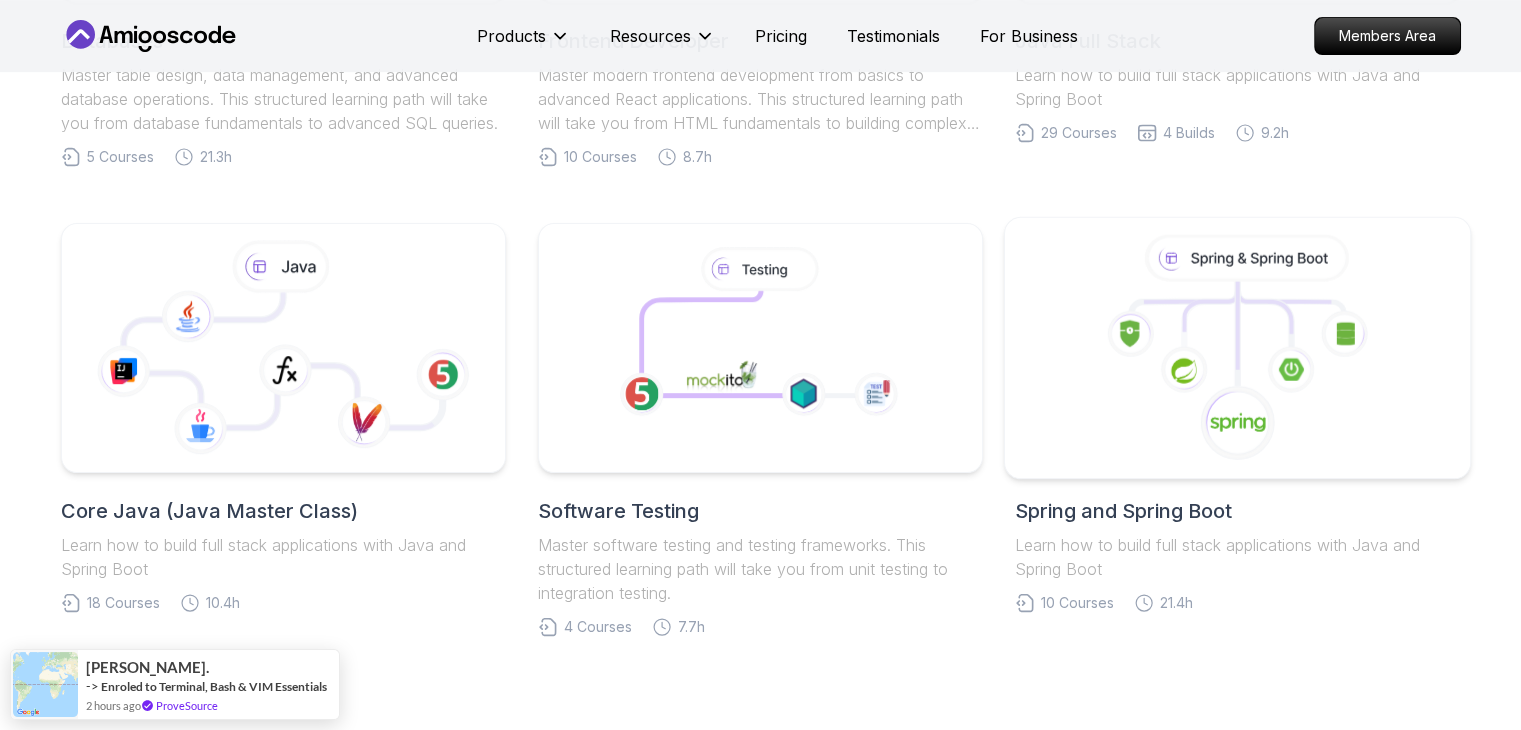 scroll, scrollTop: 900, scrollLeft: 0, axis: vertical 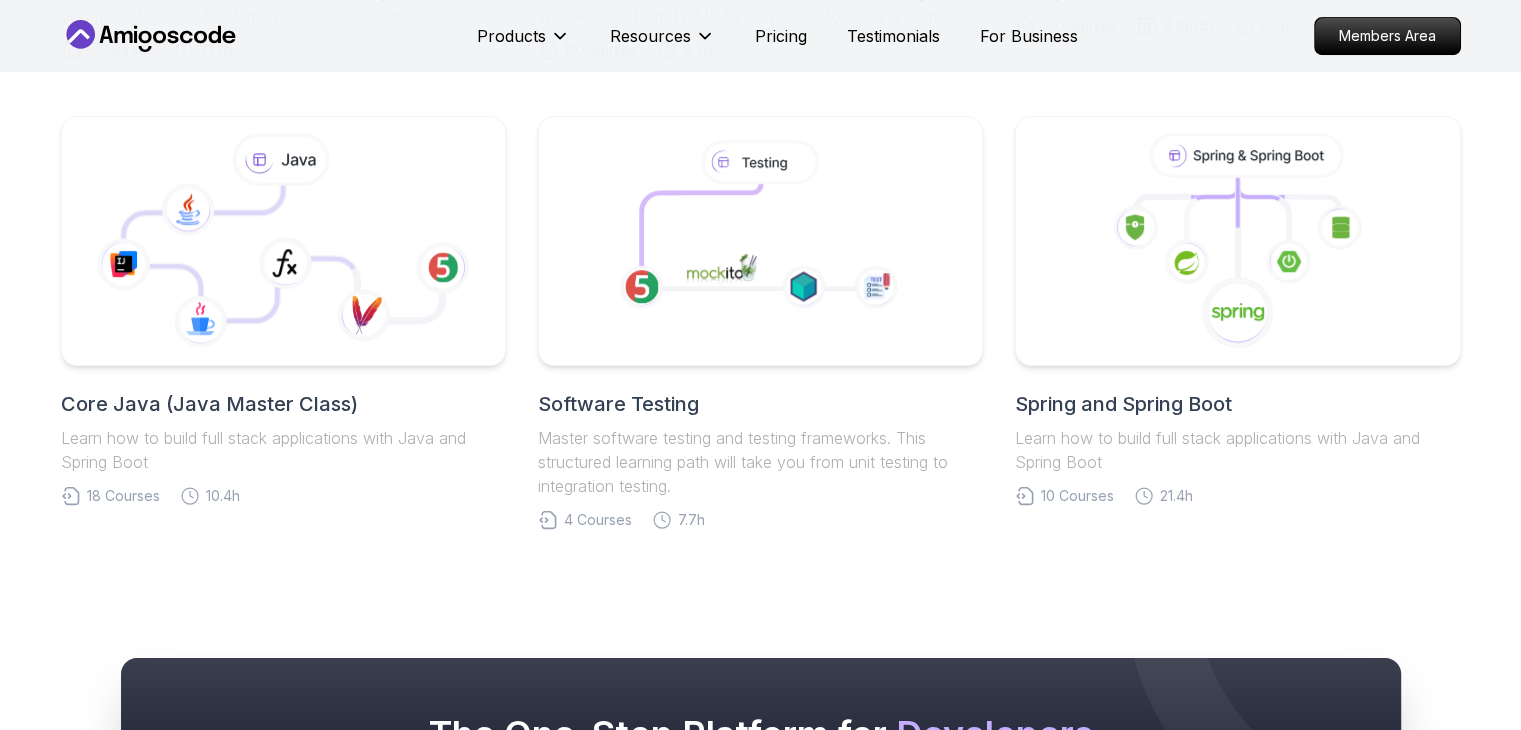 click on "The One-Stop Platform for   Developers Get unlimited access to coding   courses ,   Quizzes ,   Builds  and   Tools . Start your journey or level up your career with Amigoscode today! Start for Free Check Courses" at bounding box center (760, 807) 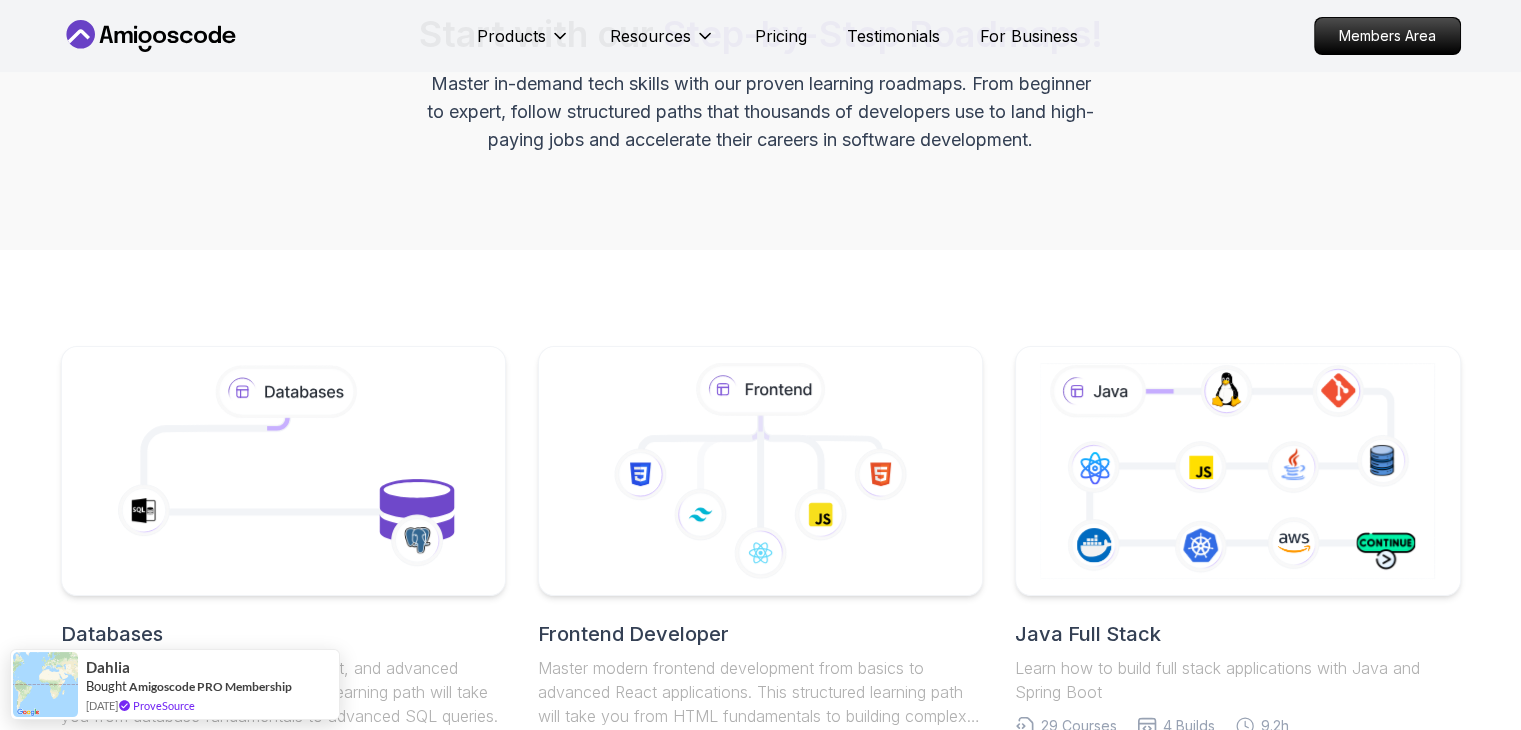 scroll, scrollTop: 0, scrollLeft: 0, axis: both 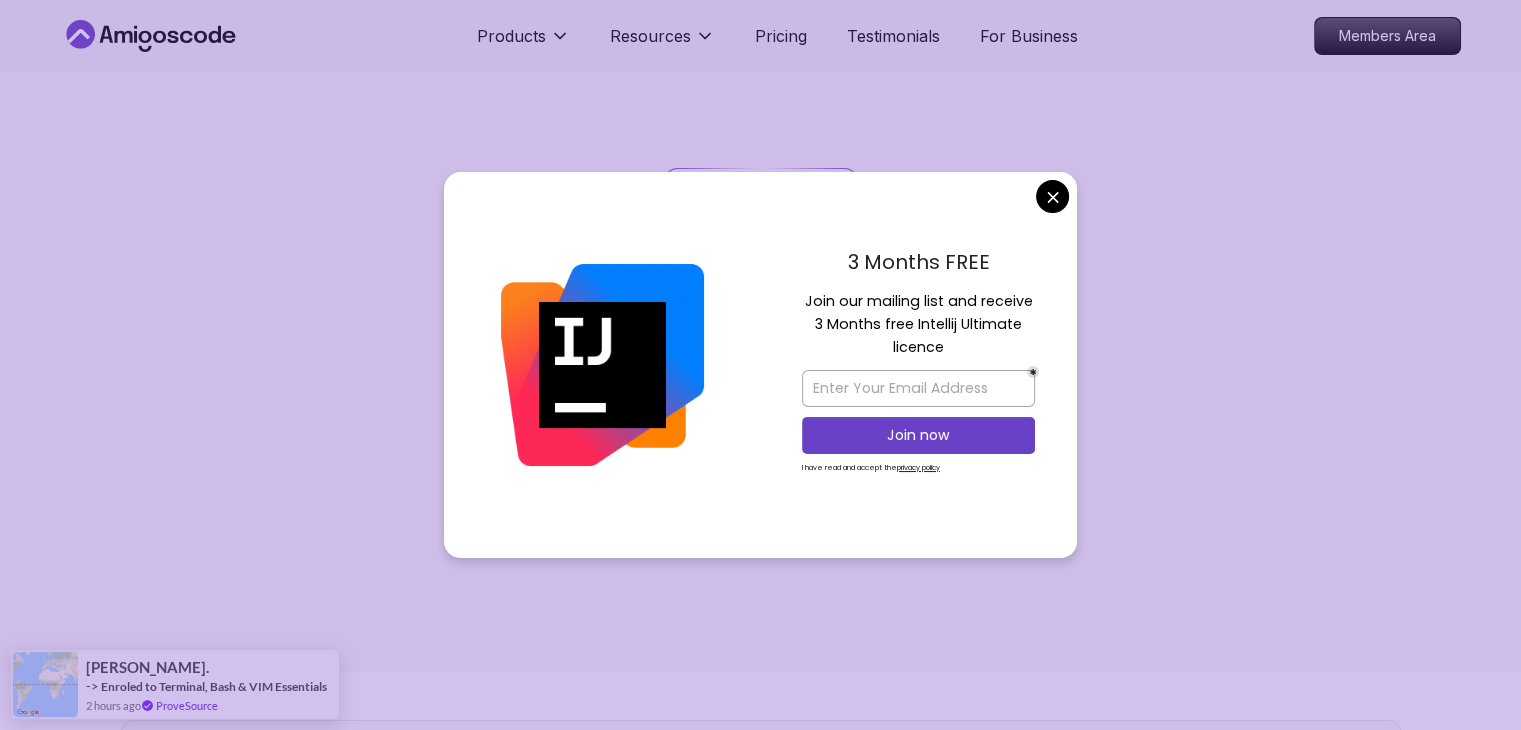 click on "3 Months FREE Join our mailing list and receive 3 Months free Intellij Ultimate licence Join now I have read and accept the  privacy policy" at bounding box center [918, 365] 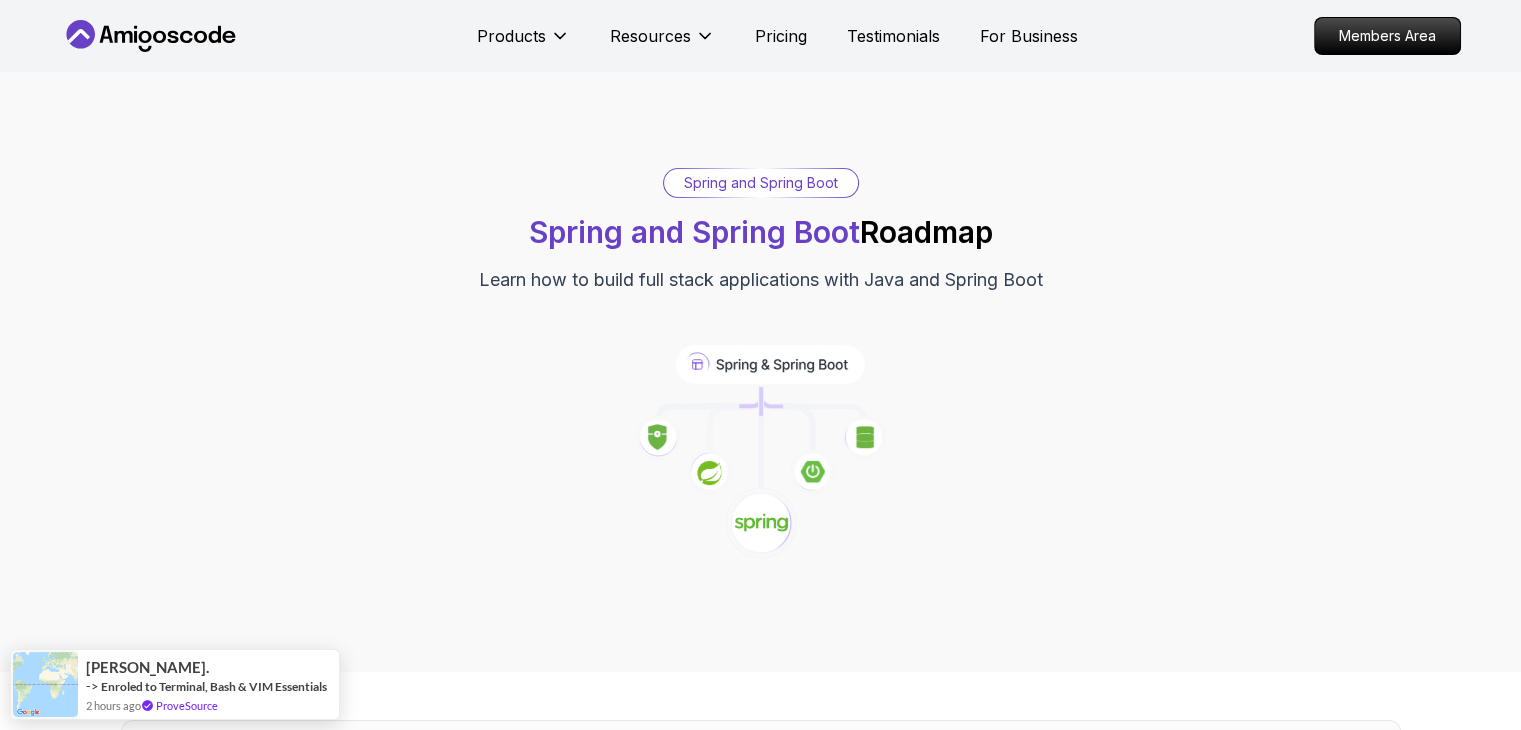 scroll, scrollTop: 0, scrollLeft: 0, axis: both 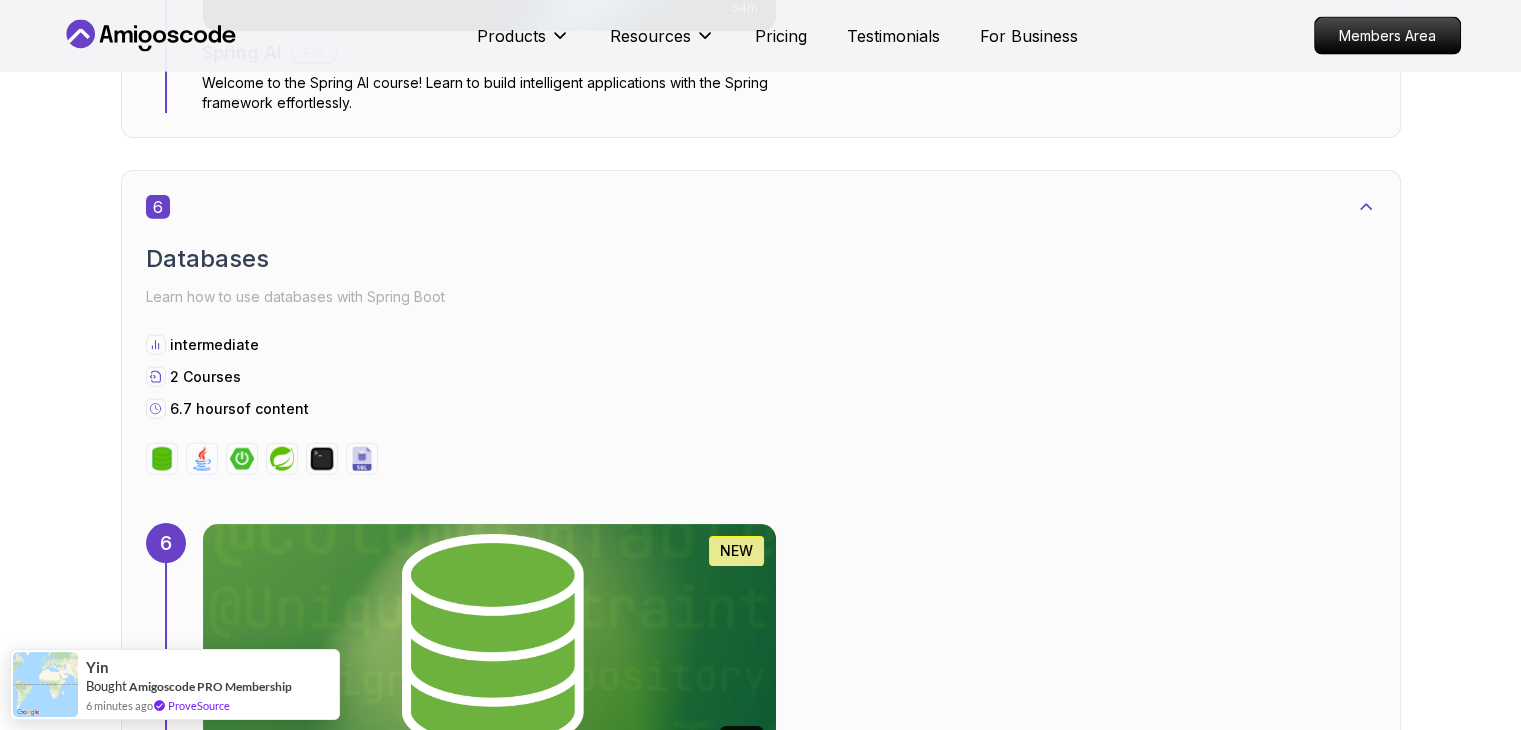 click 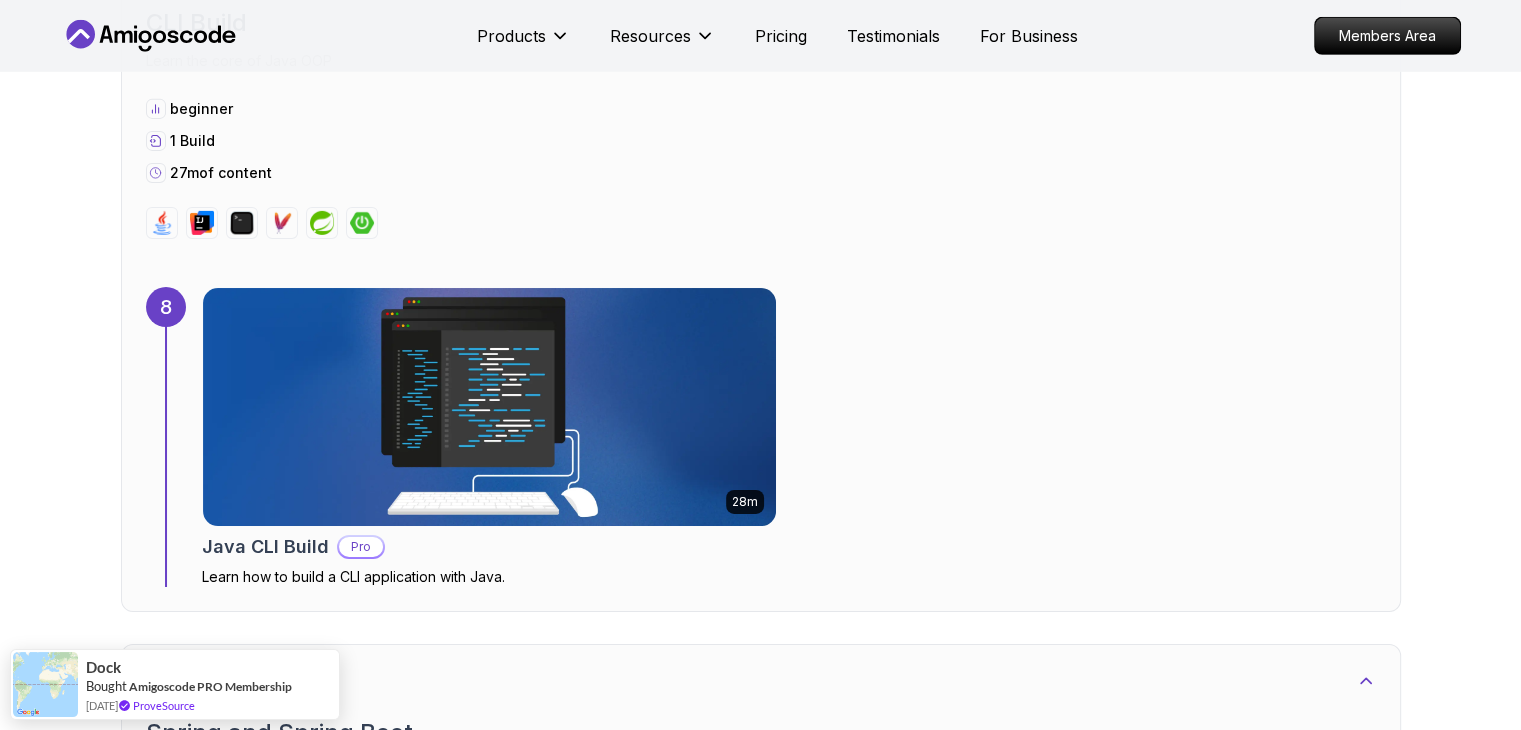 scroll, scrollTop: 6600, scrollLeft: 0, axis: vertical 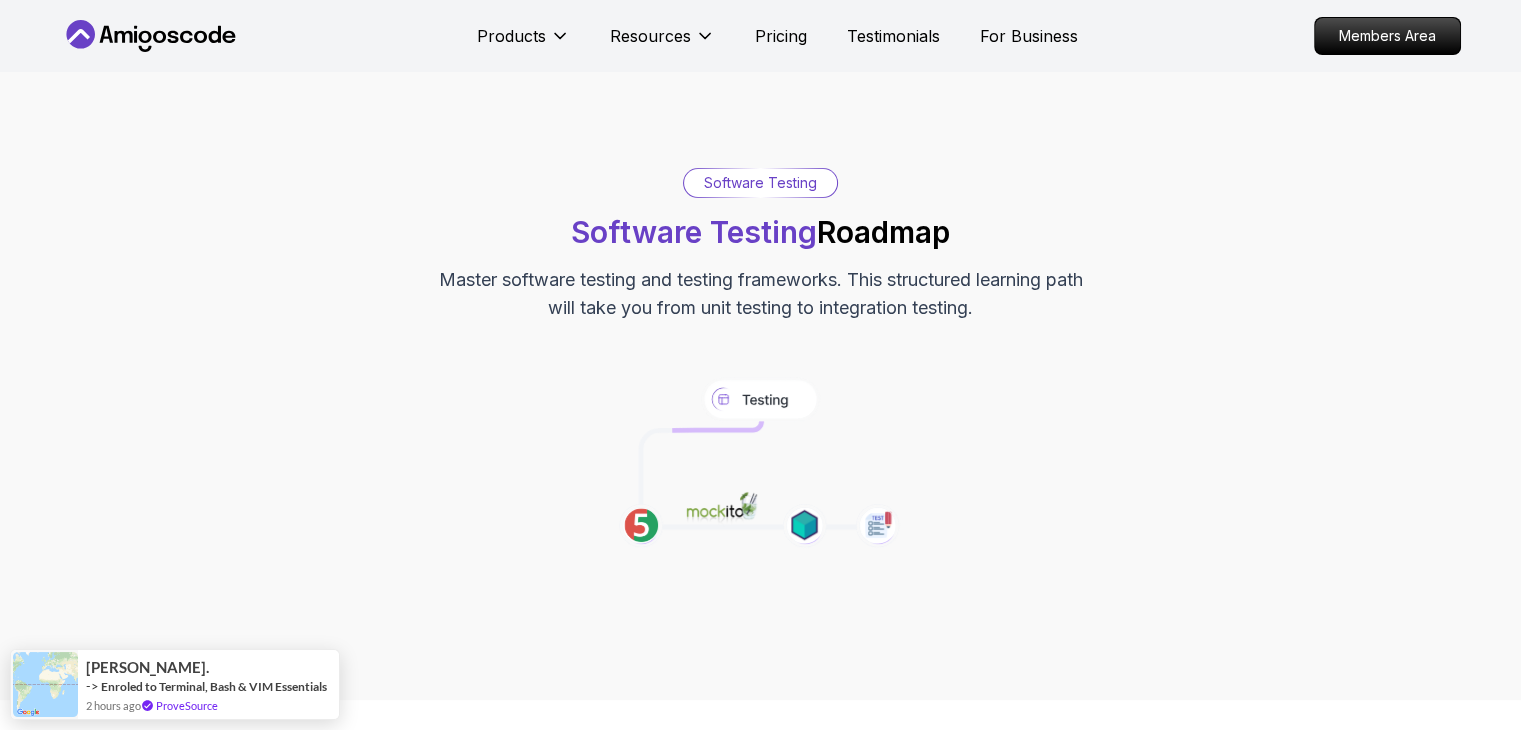 click on "Products Resources Pricing Testimonials For Business Members Area Products Resources Pricing Testimonials For Business Members Area Software Testing Software Testing  Roadmap Master software testing and testing frameworks. This structured learning path will take you from unit testing to integration testing. Getting Started Let’s kick things off! Begin your journey by completing the first step and unlocking your roadmap. 1 Java Unit Testing Master Java Unit Testing and Test-Driven Development (TDD) with JUnit 5, AssertJ, and best practices beginner 1   Course   2.8 hours  of content 1 2.75h NEW Java Unit Testing and TDD Pro Master Java Unit Testing and Test-Driven Development (TDD) to build robust, maintainable, and bug-free Java applications with JUnit and best practices. 2 Mockito Java Unit Testing Learn unit testing in [GEOGRAPHIC_DATA] using Mockito for mocking, verification, and advanced test design beginner 1   Course   2 hours  of content 2 2.02h NEW Mockito & Java Unit Testing Pro 3 Testcontainers with Java 1" at bounding box center (760, 3043) 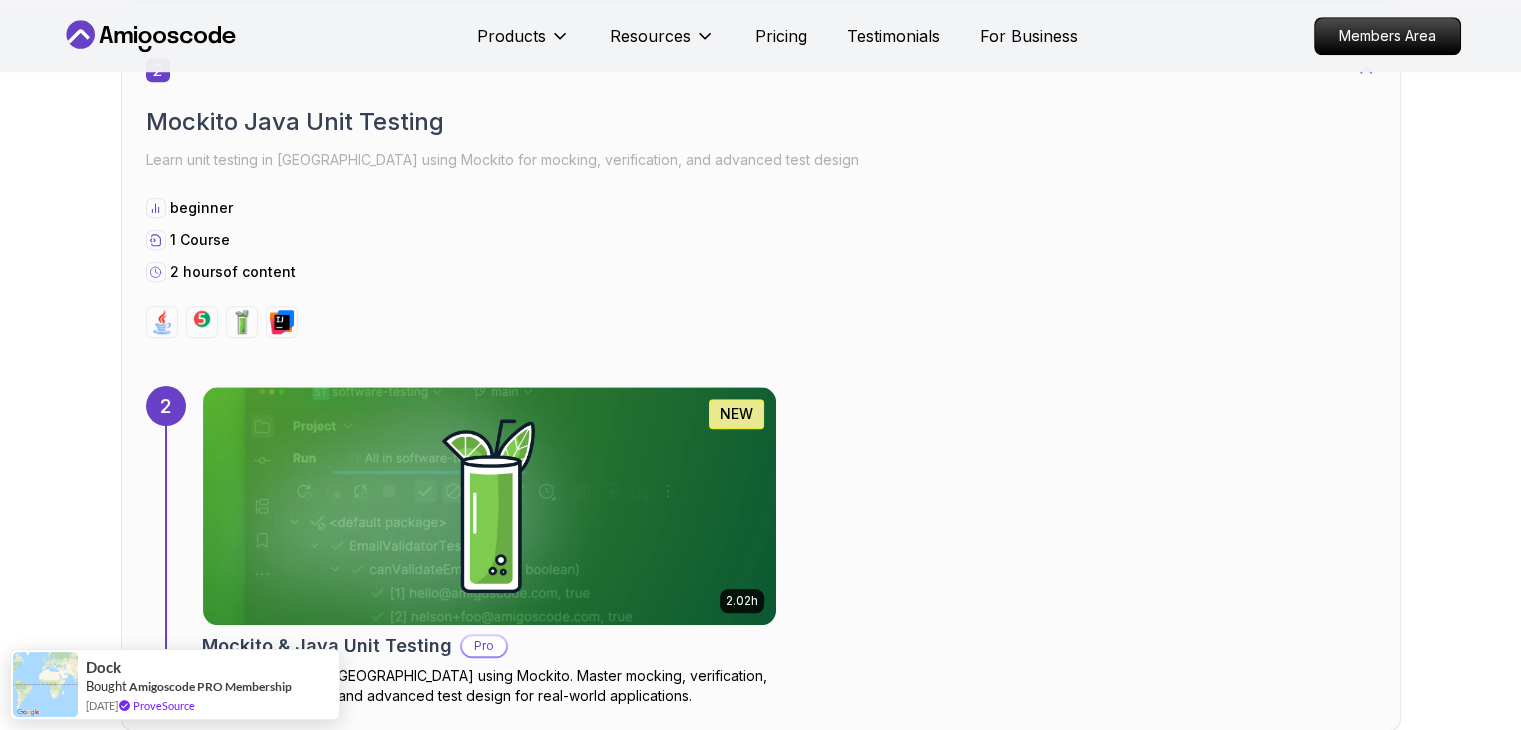 scroll, scrollTop: 1800, scrollLeft: 0, axis: vertical 